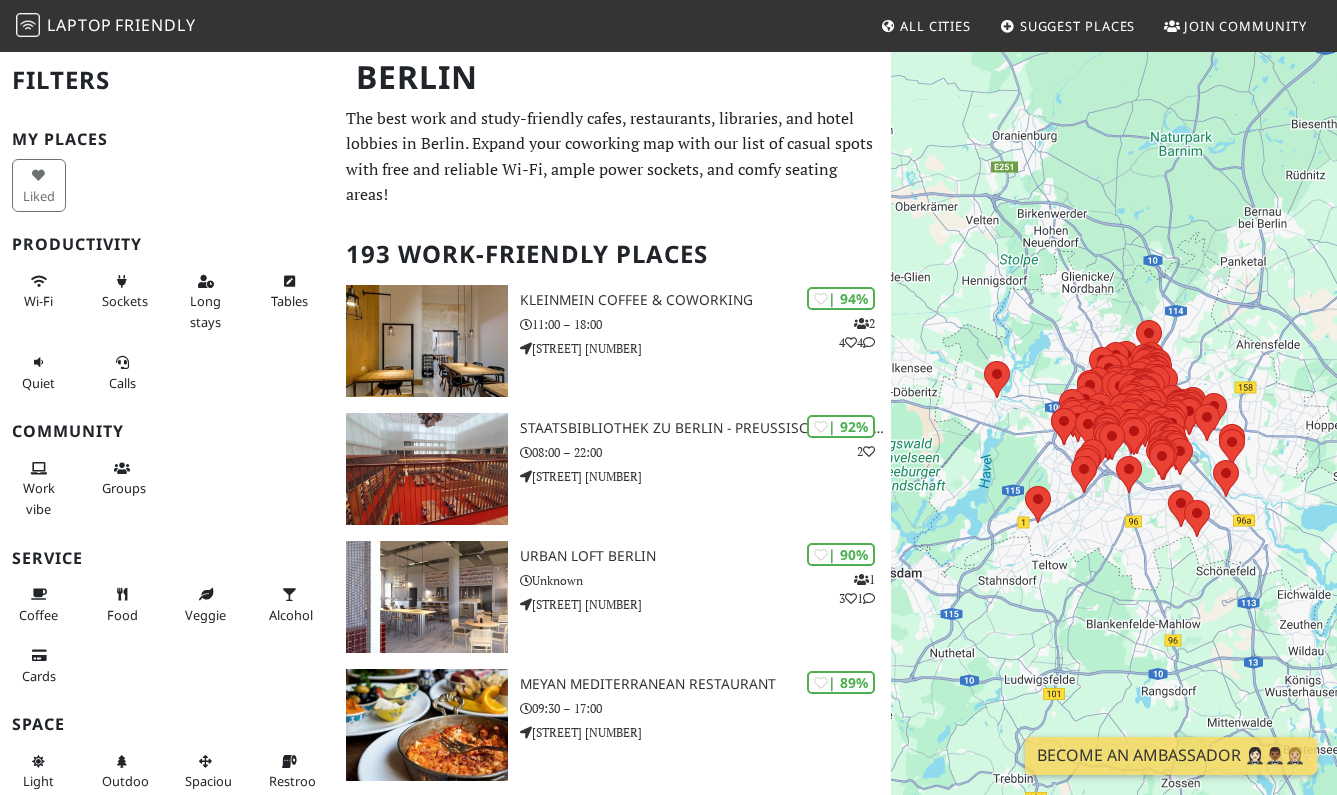 scroll, scrollTop: 0, scrollLeft: 0, axis: both 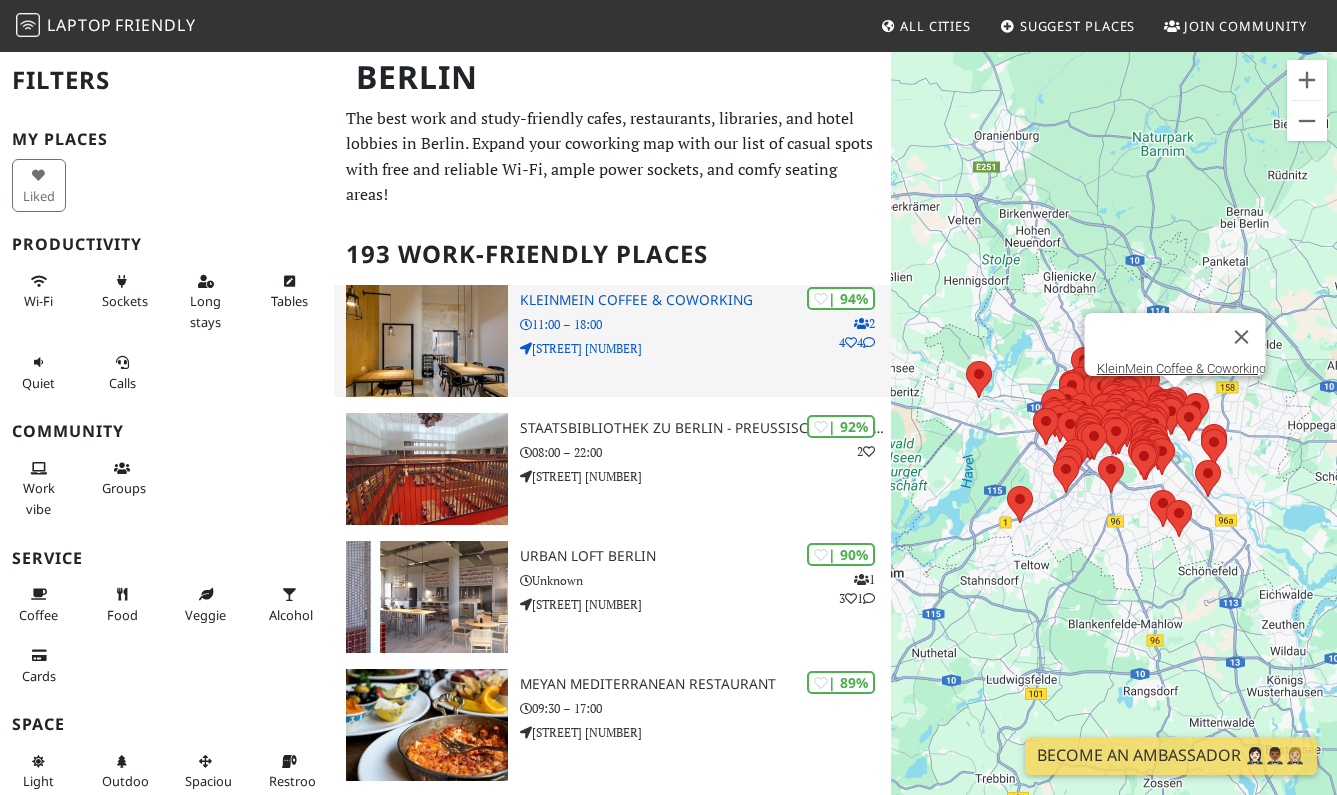 click on "KleinMein Coffee & Coworking" at bounding box center [705, 300] 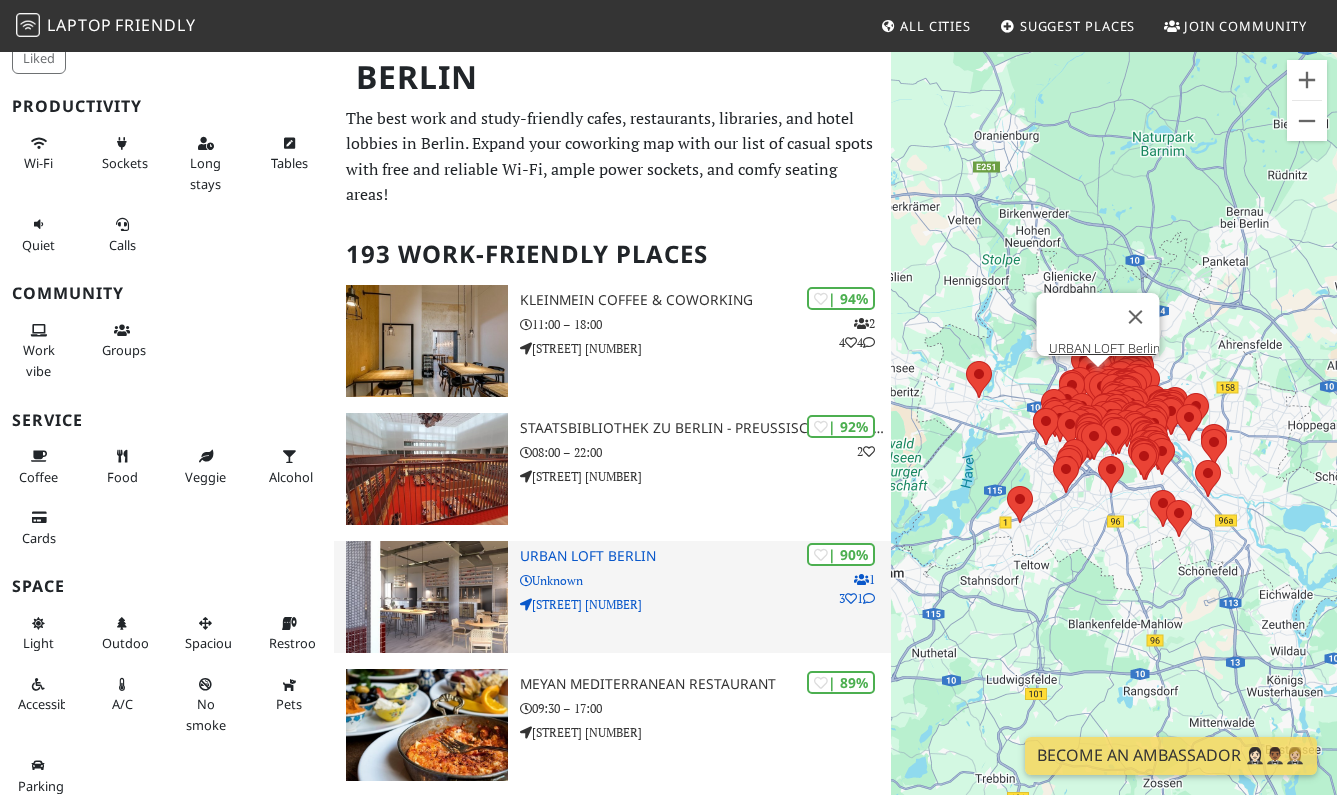 scroll, scrollTop: 137, scrollLeft: 0, axis: vertical 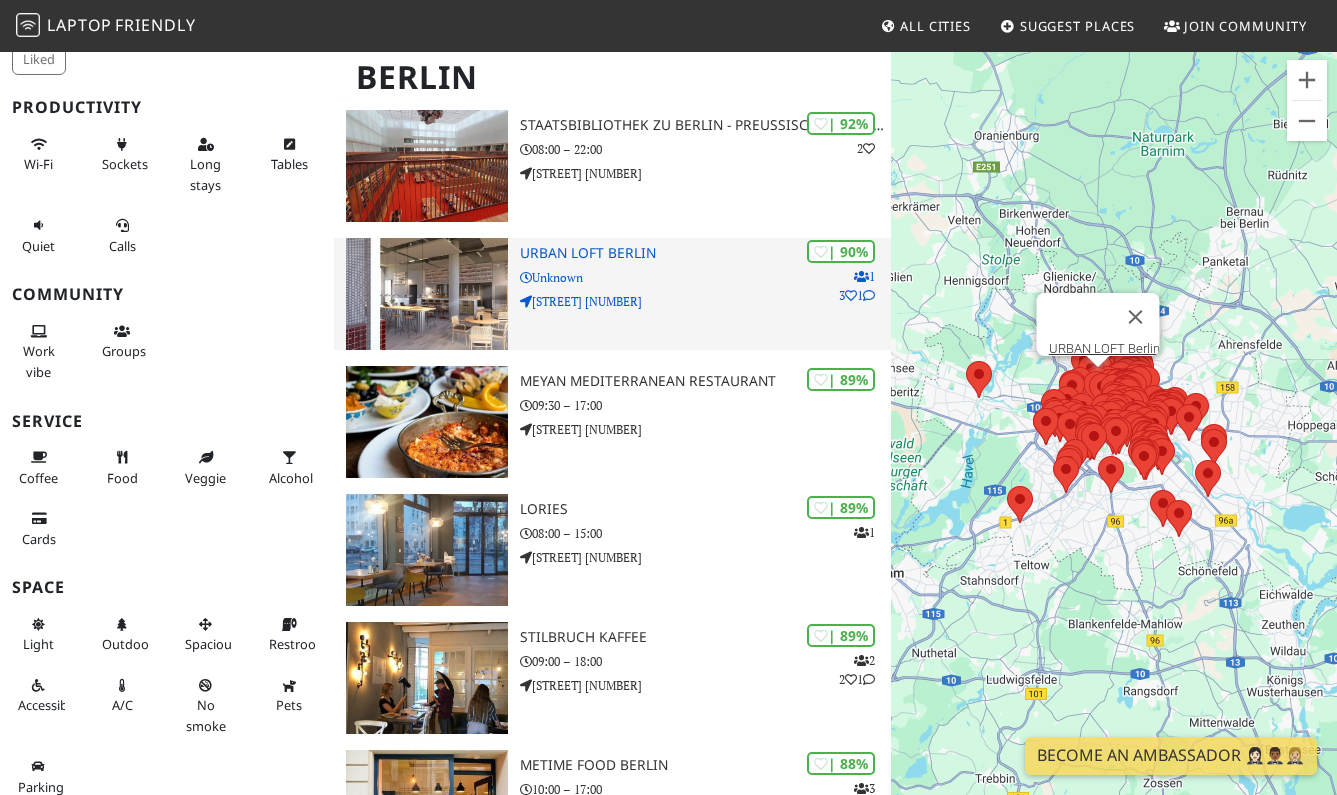 click at bounding box center (427, 294) 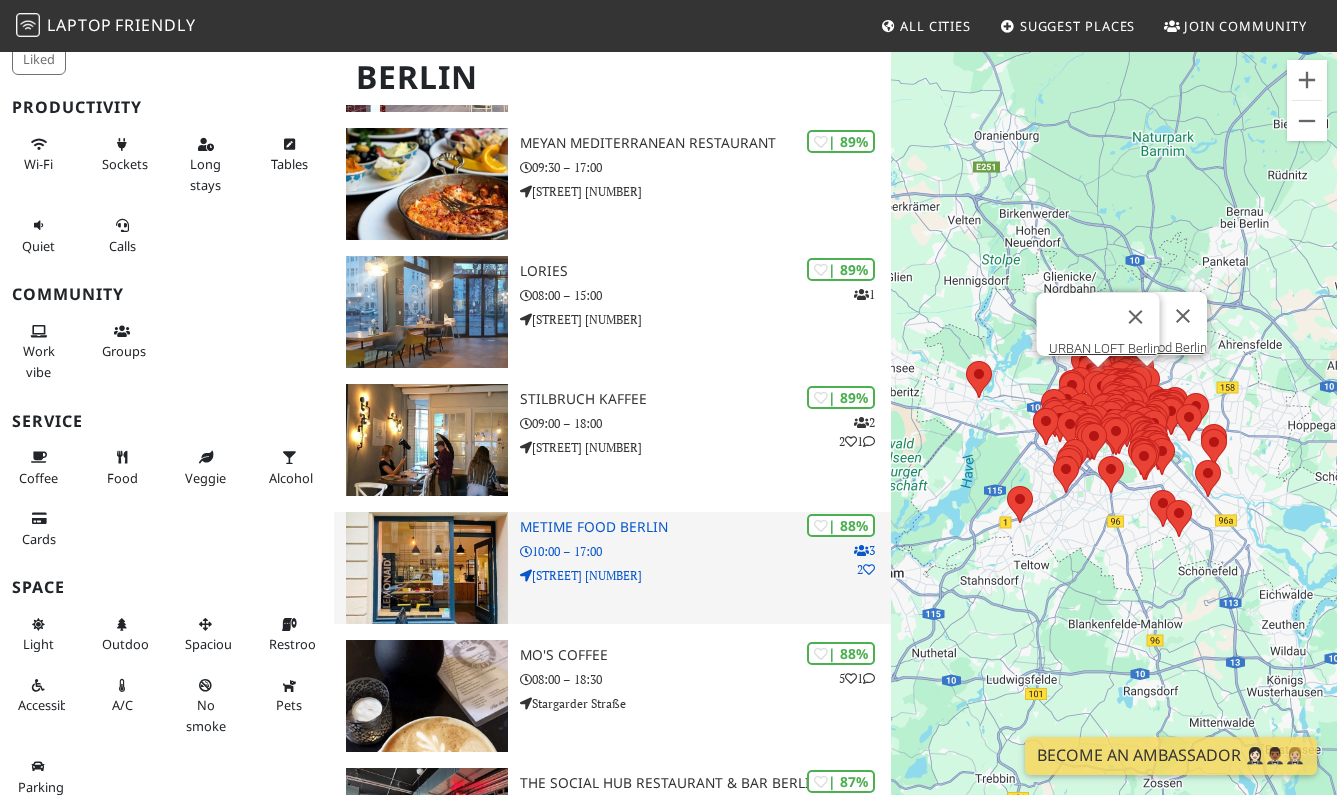 scroll, scrollTop: 879, scrollLeft: 0, axis: vertical 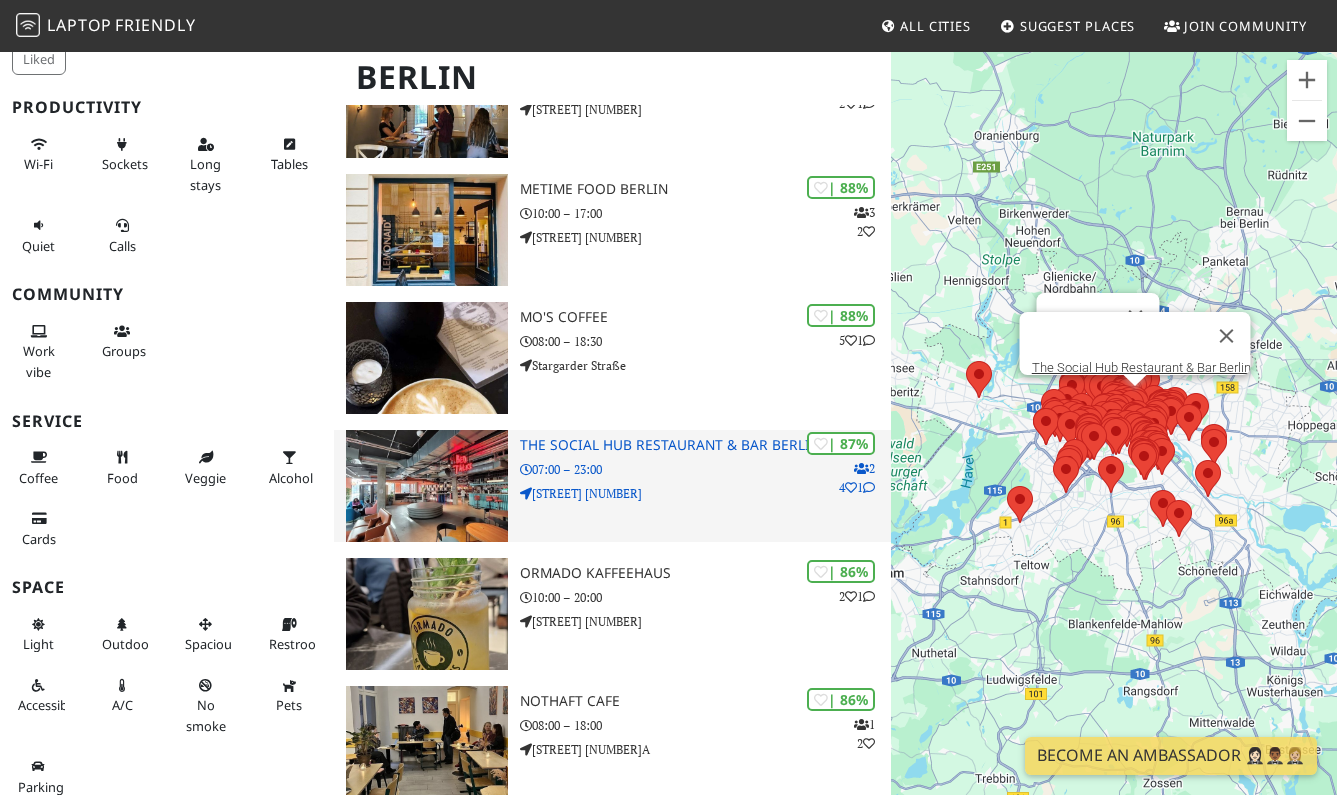 click at bounding box center [427, 486] 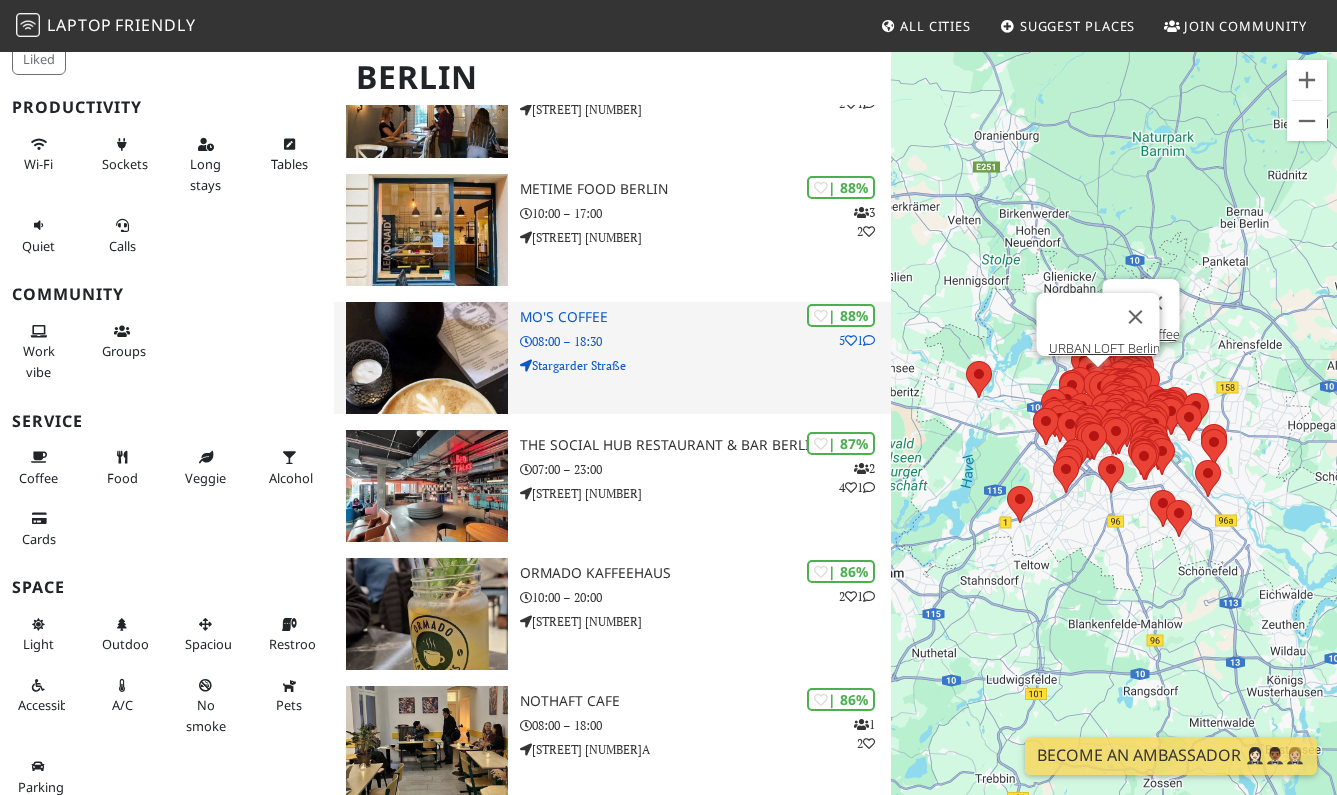 click at bounding box center (427, 358) 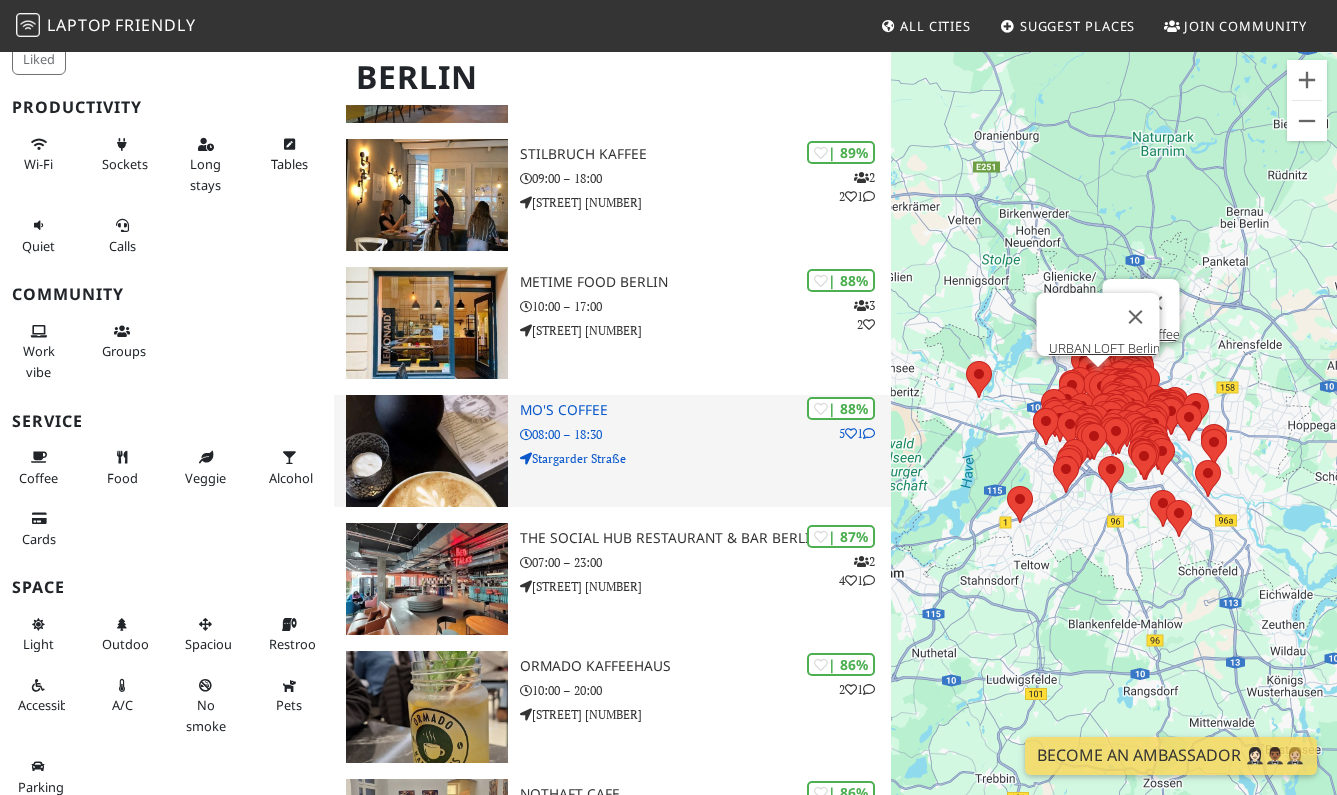 scroll, scrollTop: 719, scrollLeft: 0, axis: vertical 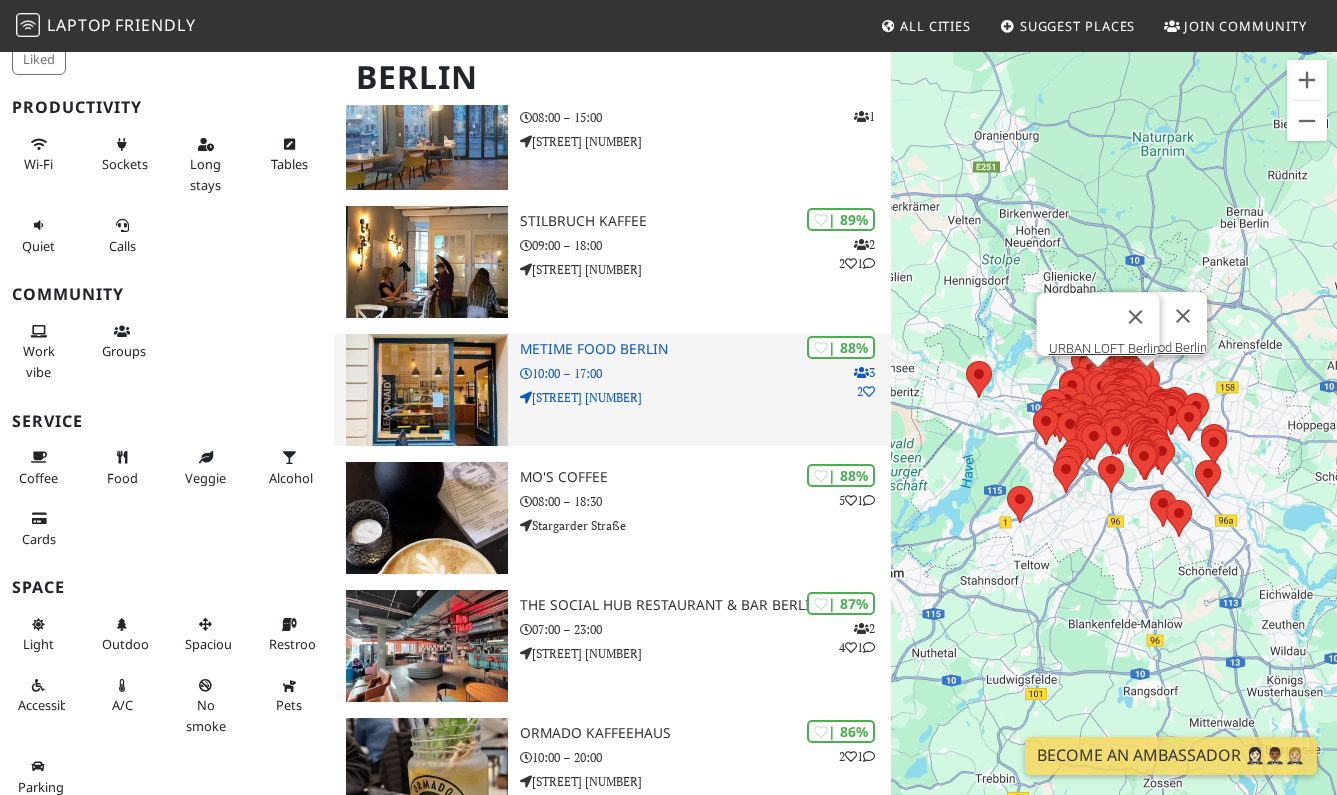 click at bounding box center [427, 390] 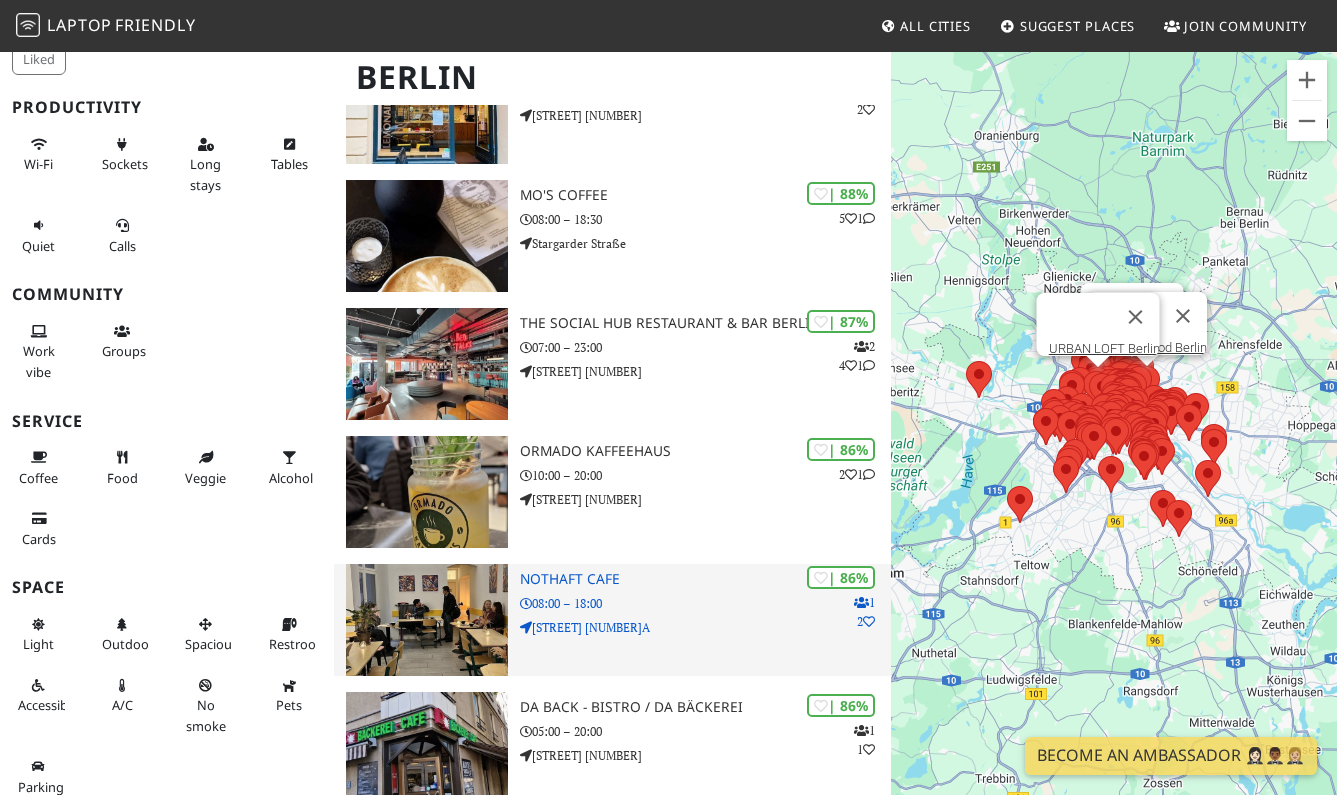 scroll, scrollTop: 1402, scrollLeft: 0, axis: vertical 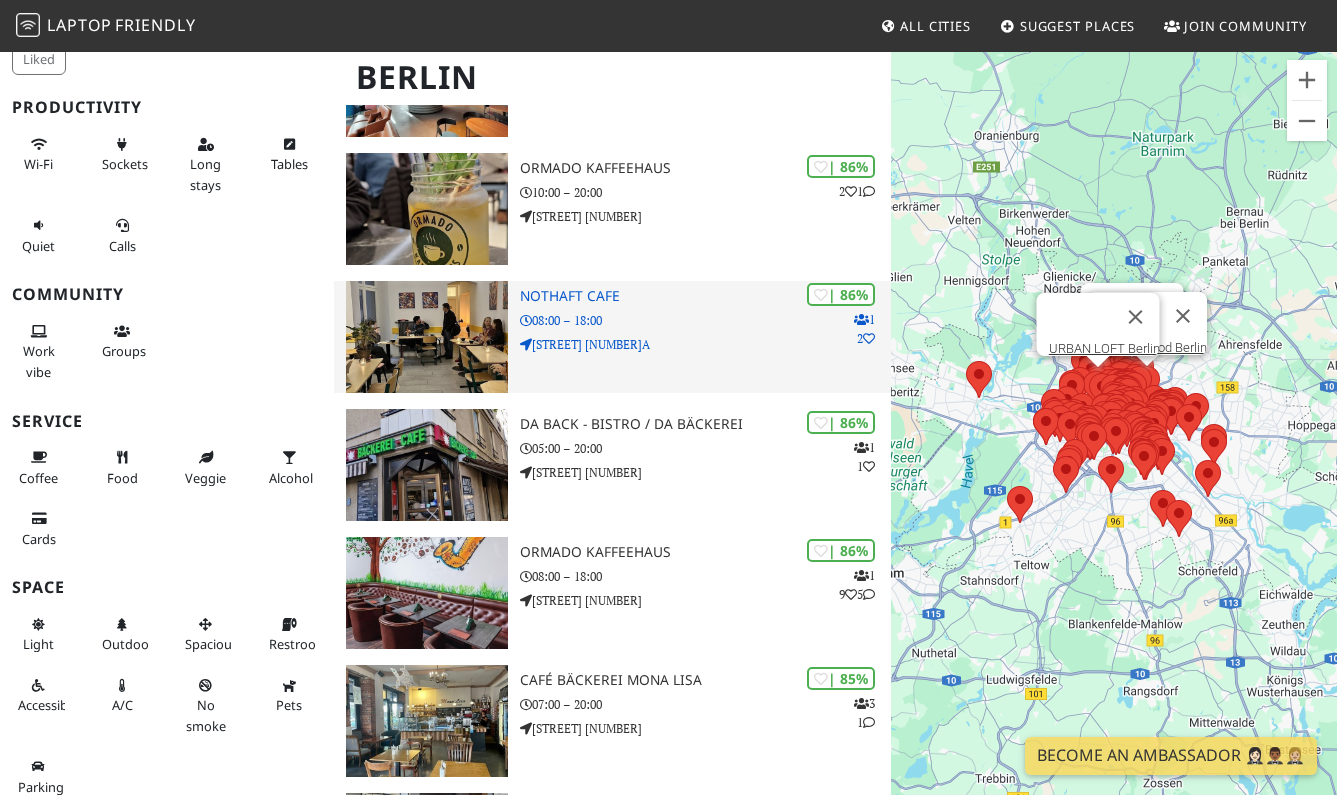click at bounding box center [427, 337] 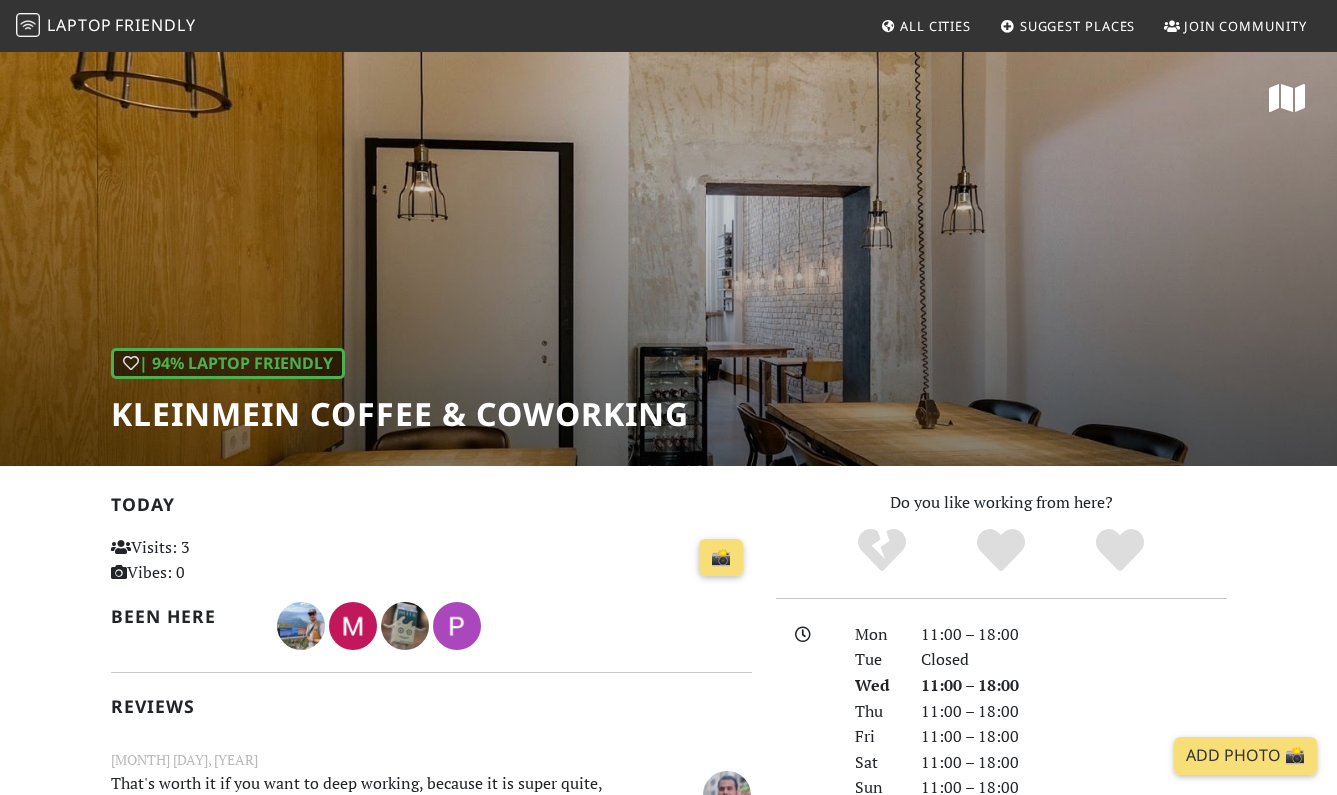 scroll, scrollTop: 0, scrollLeft: 0, axis: both 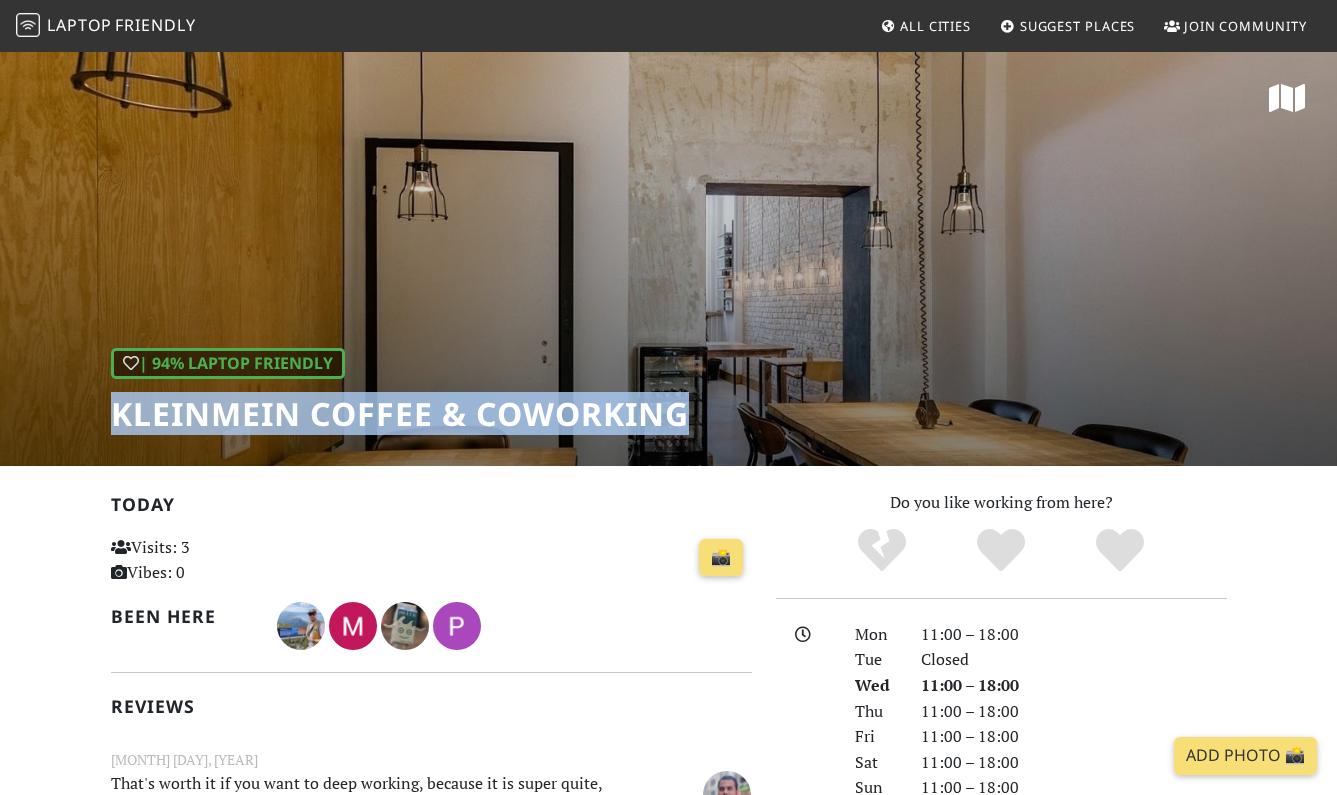 drag, startPoint x: 683, startPoint y: 410, endPoint x: 119, endPoint y: 416, distance: 564.0319 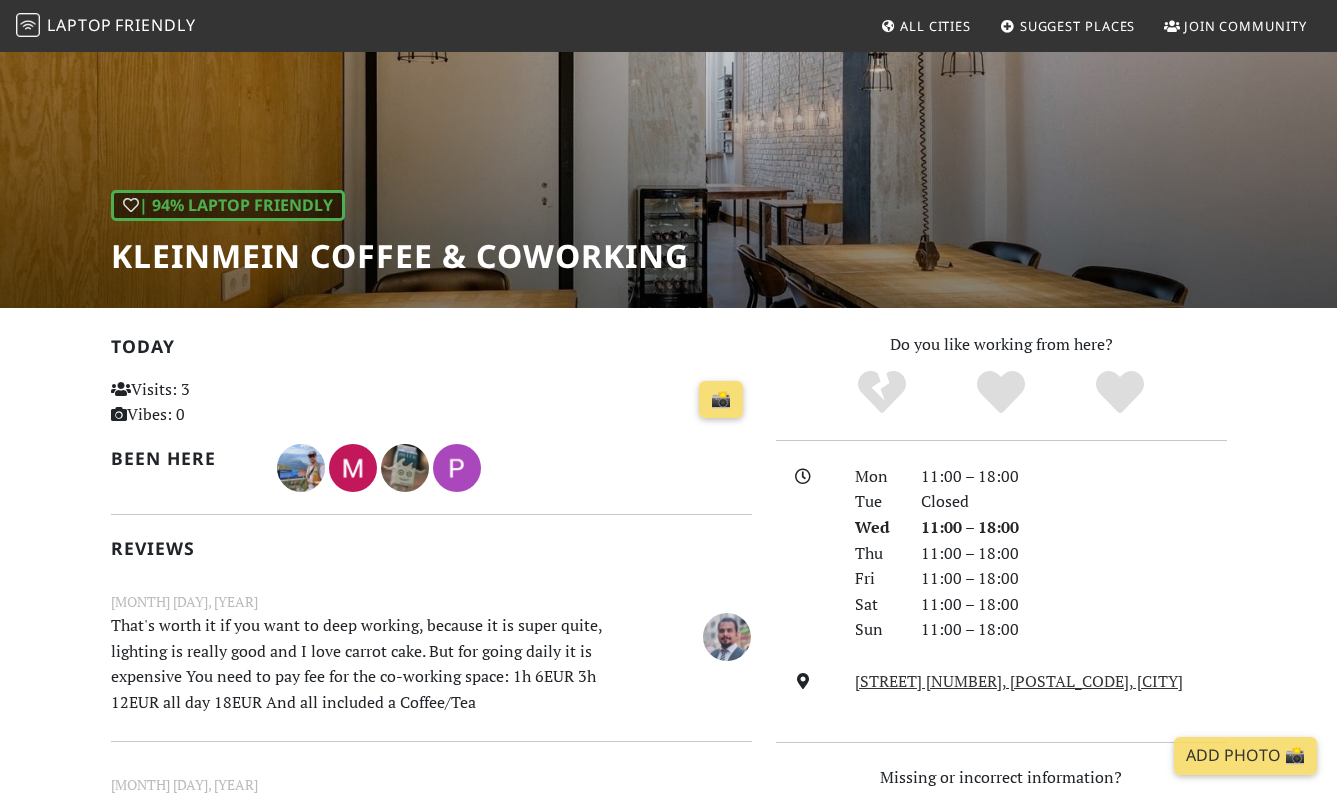 scroll, scrollTop: 160, scrollLeft: 0, axis: vertical 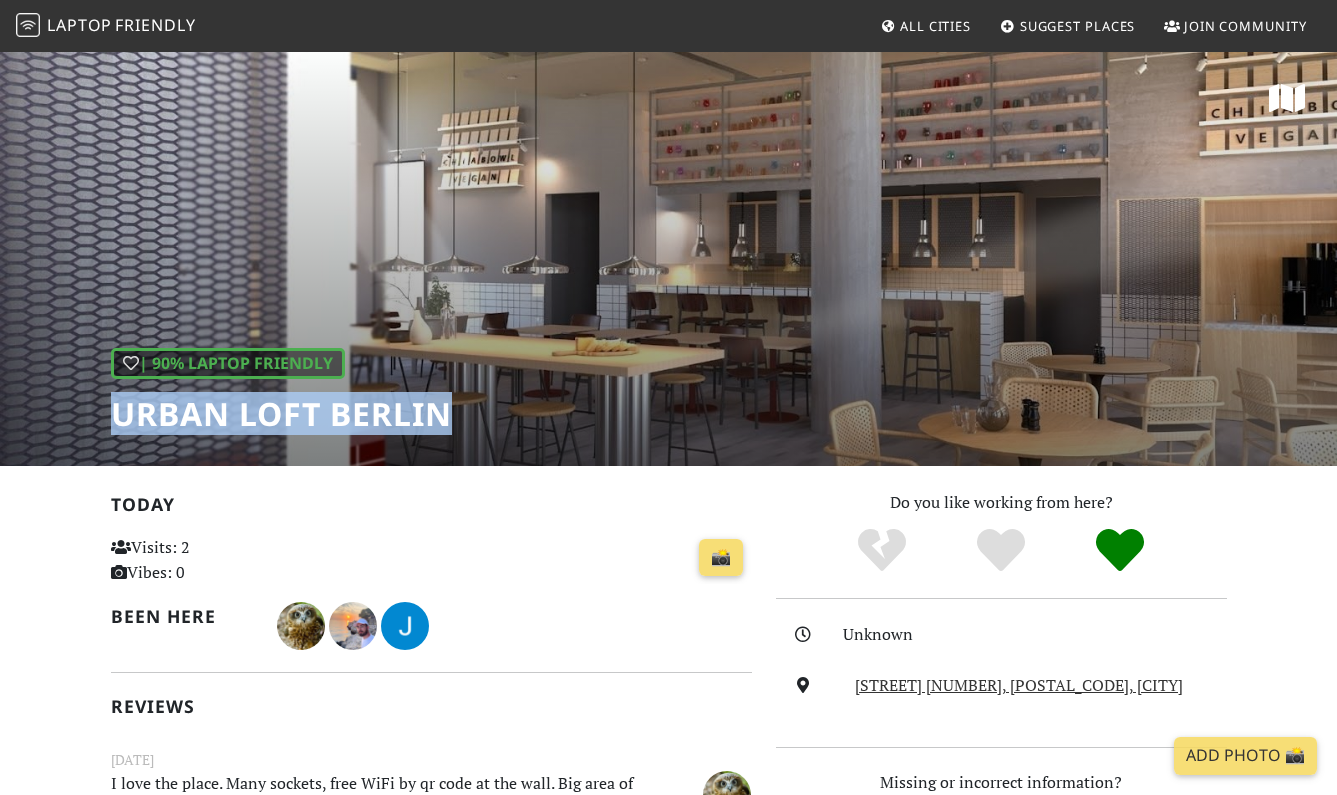 drag, startPoint x: 448, startPoint y: 420, endPoint x: 112, endPoint y: 414, distance: 336.05356 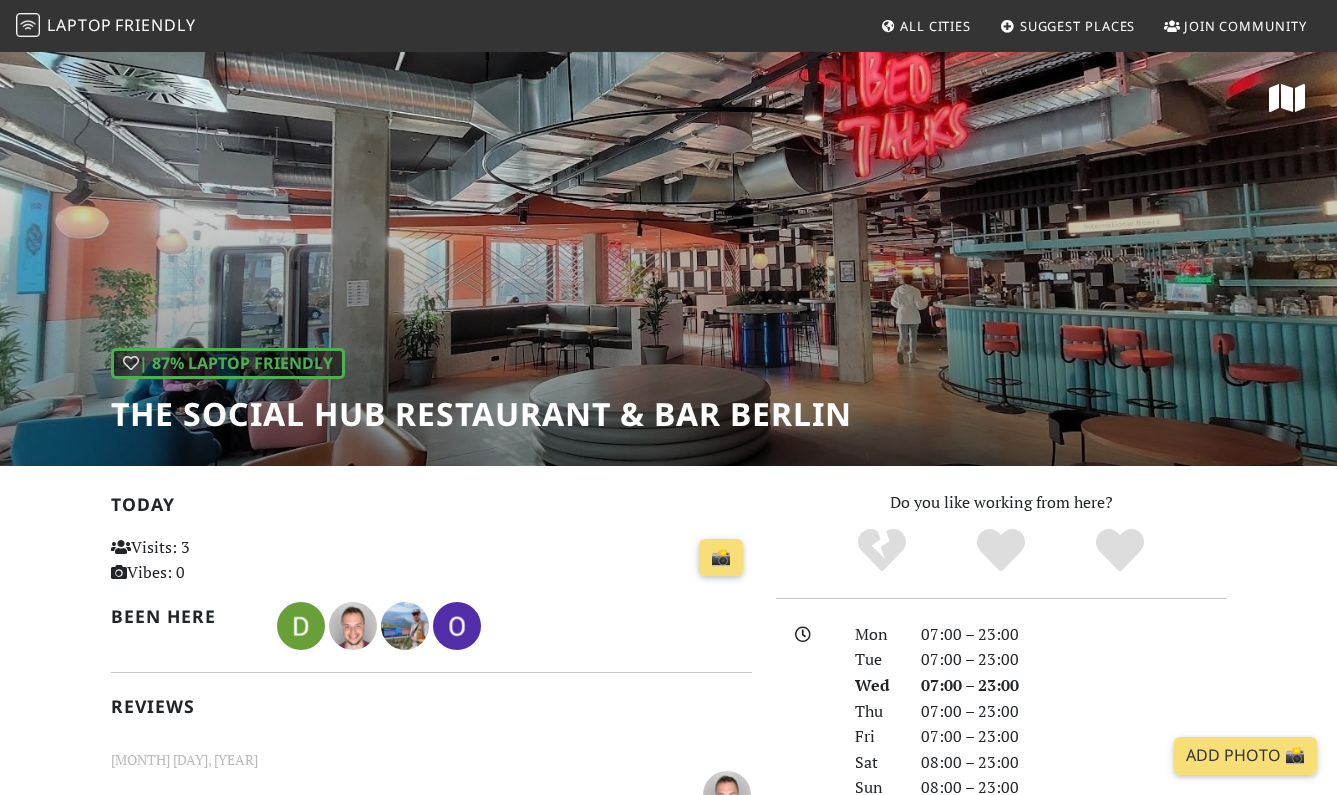 scroll, scrollTop: 0, scrollLeft: 0, axis: both 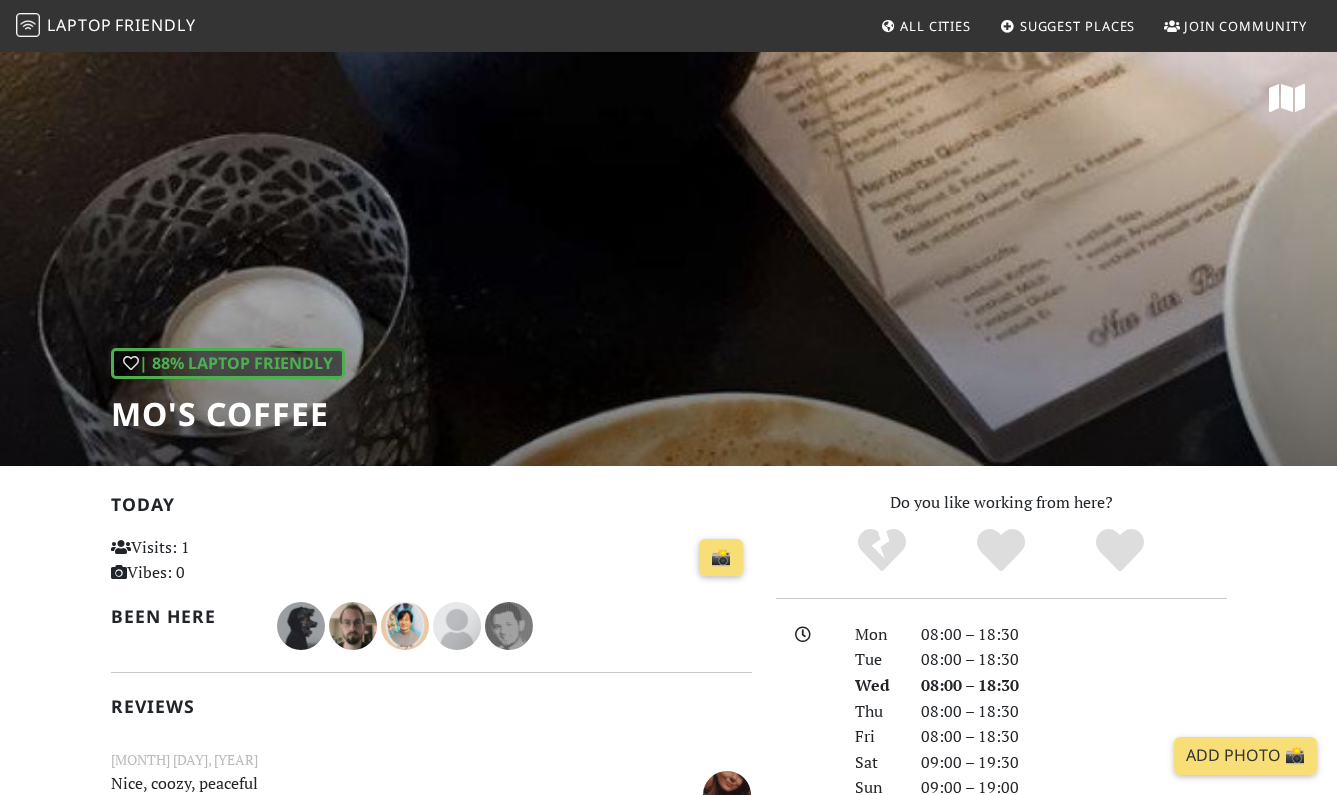 click on "| 88% Laptop Friendly
Mo's Coffee" at bounding box center [668, 258] 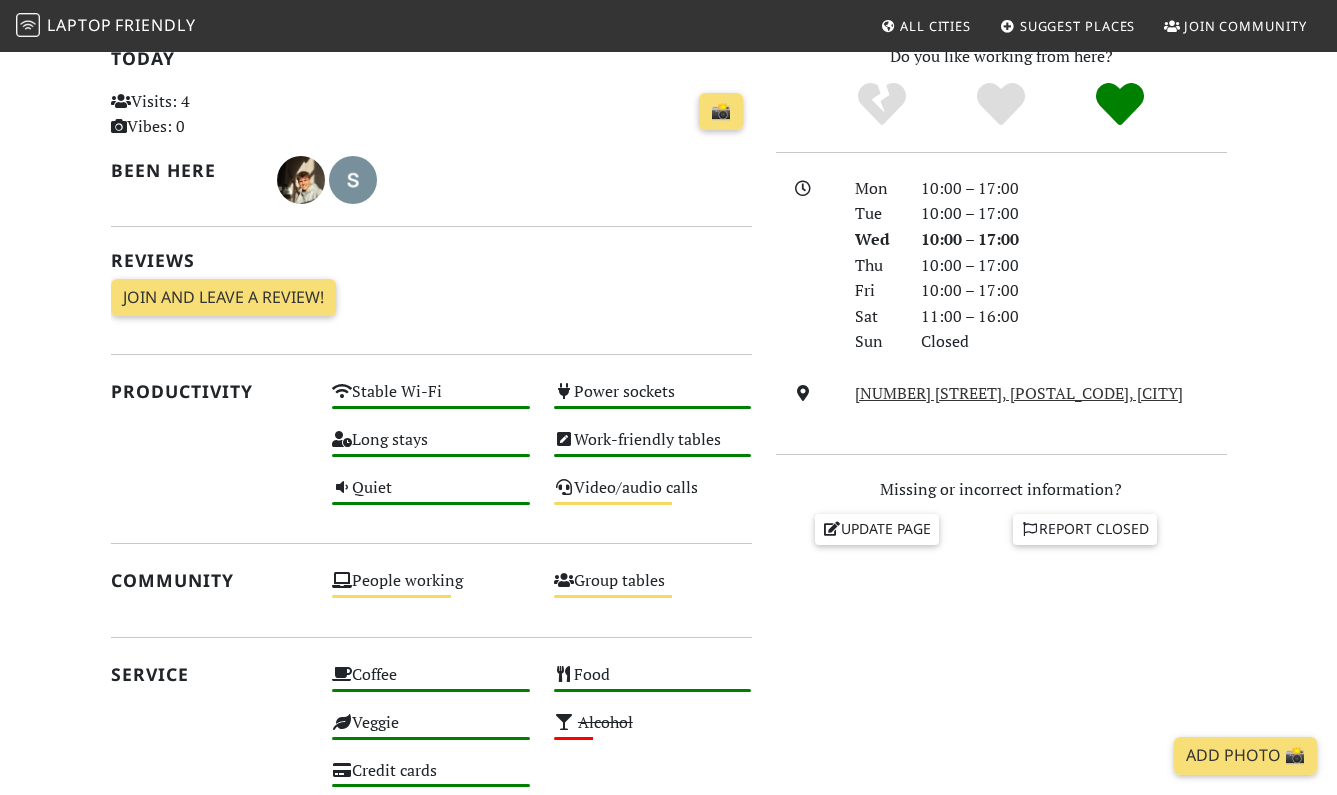 scroll, scrollTop: 56, scrollLeft: 0, axis: vertical 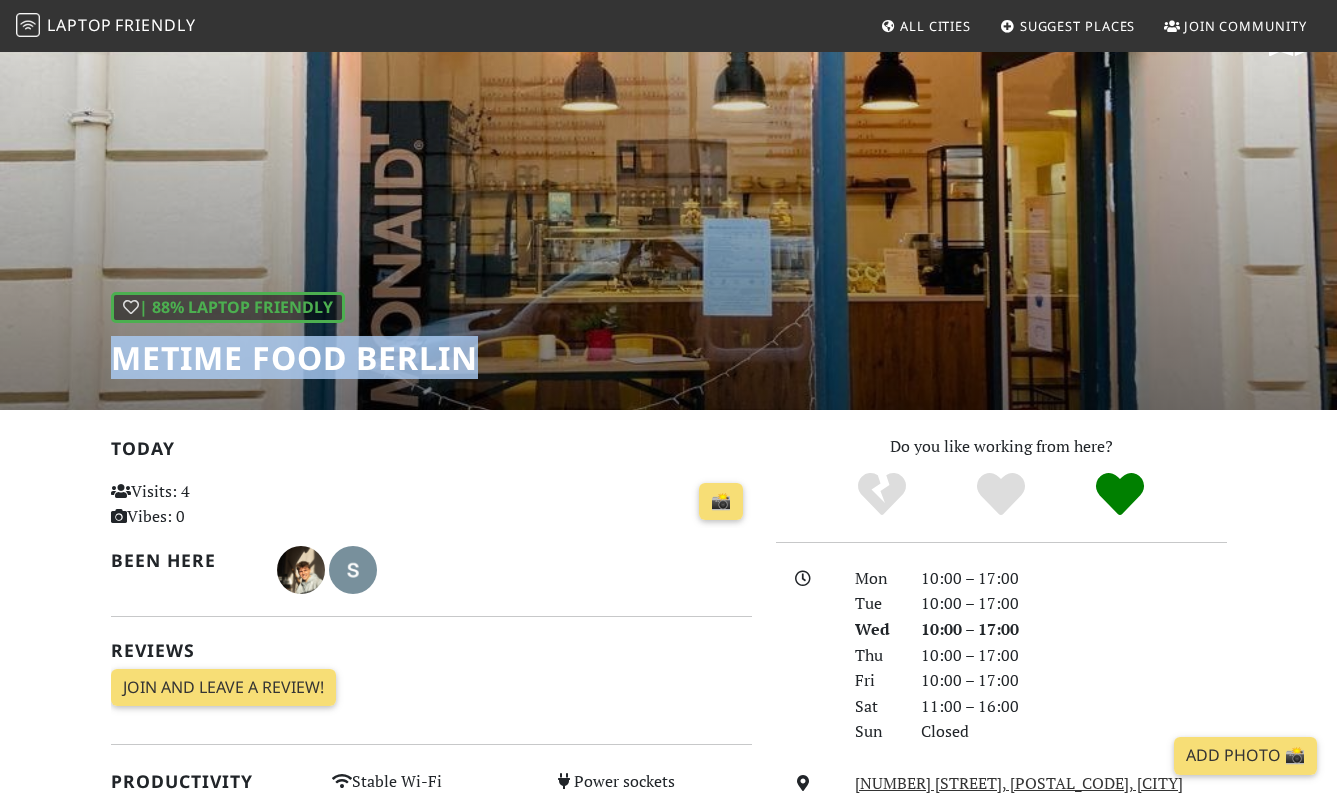 drag, startPoint x: 477, startPoint y: 370, endPoint x: 114, endPoint y: 366, distance: 363.02203 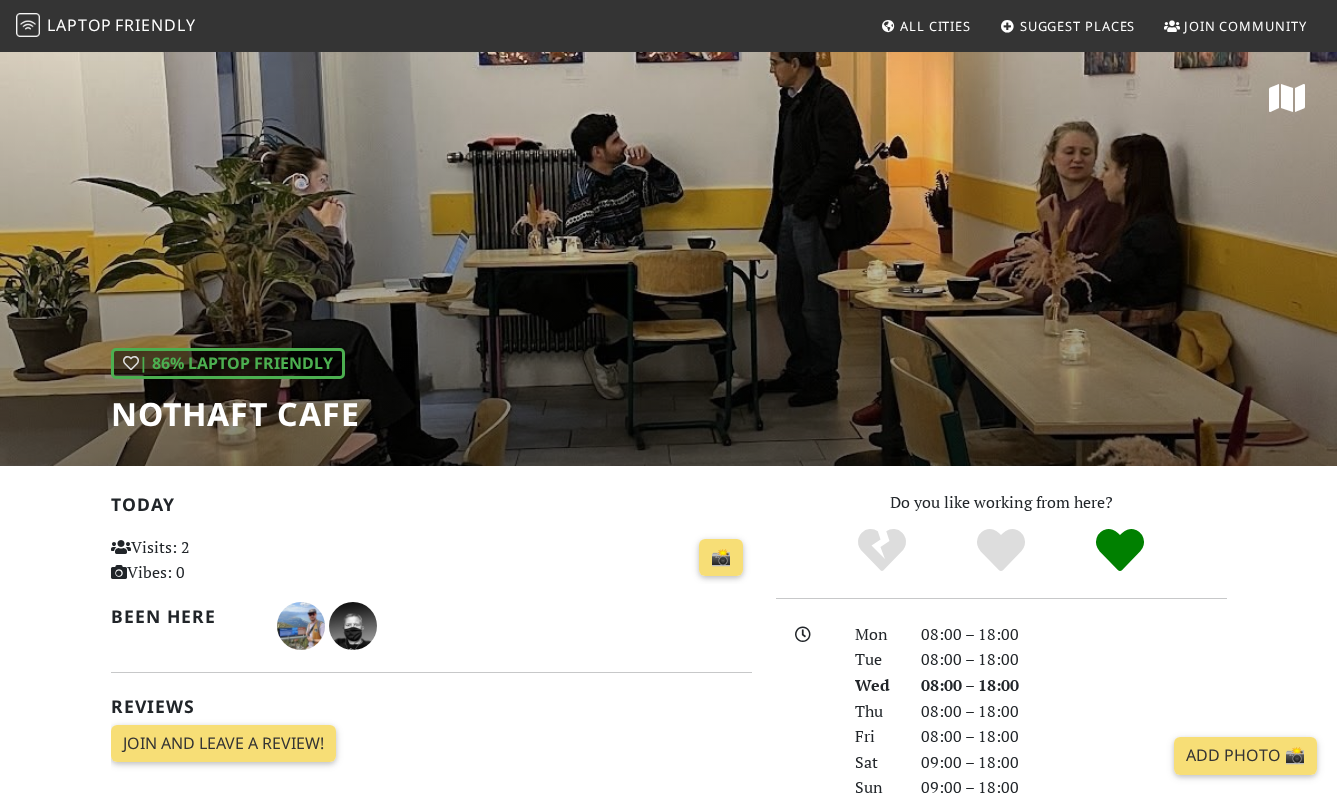 scroll, scrollTop: 0, scrollLeft: 0, axis: both 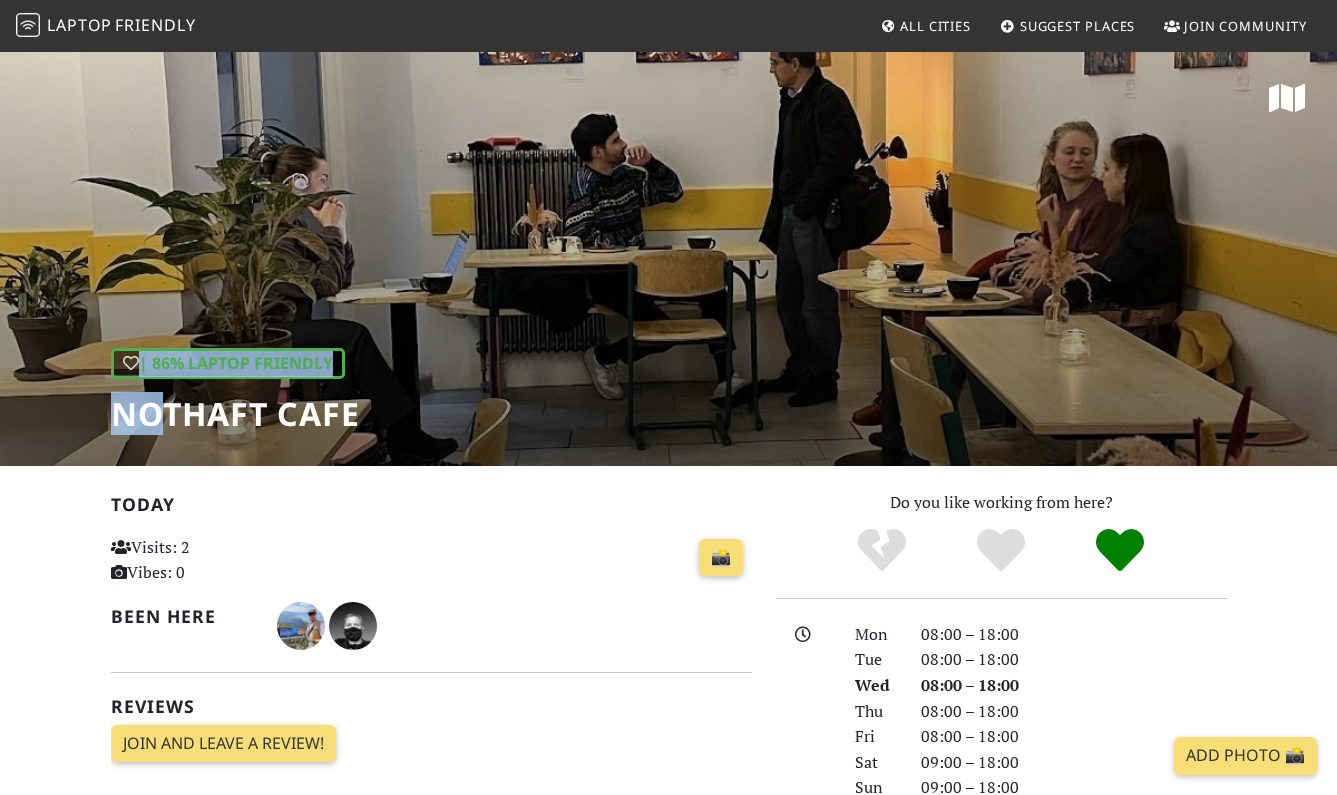 drag, startPoint x: 375, startPoint y: 419, endPoint x: 227, endPoint y: 418, distance: 148.00337 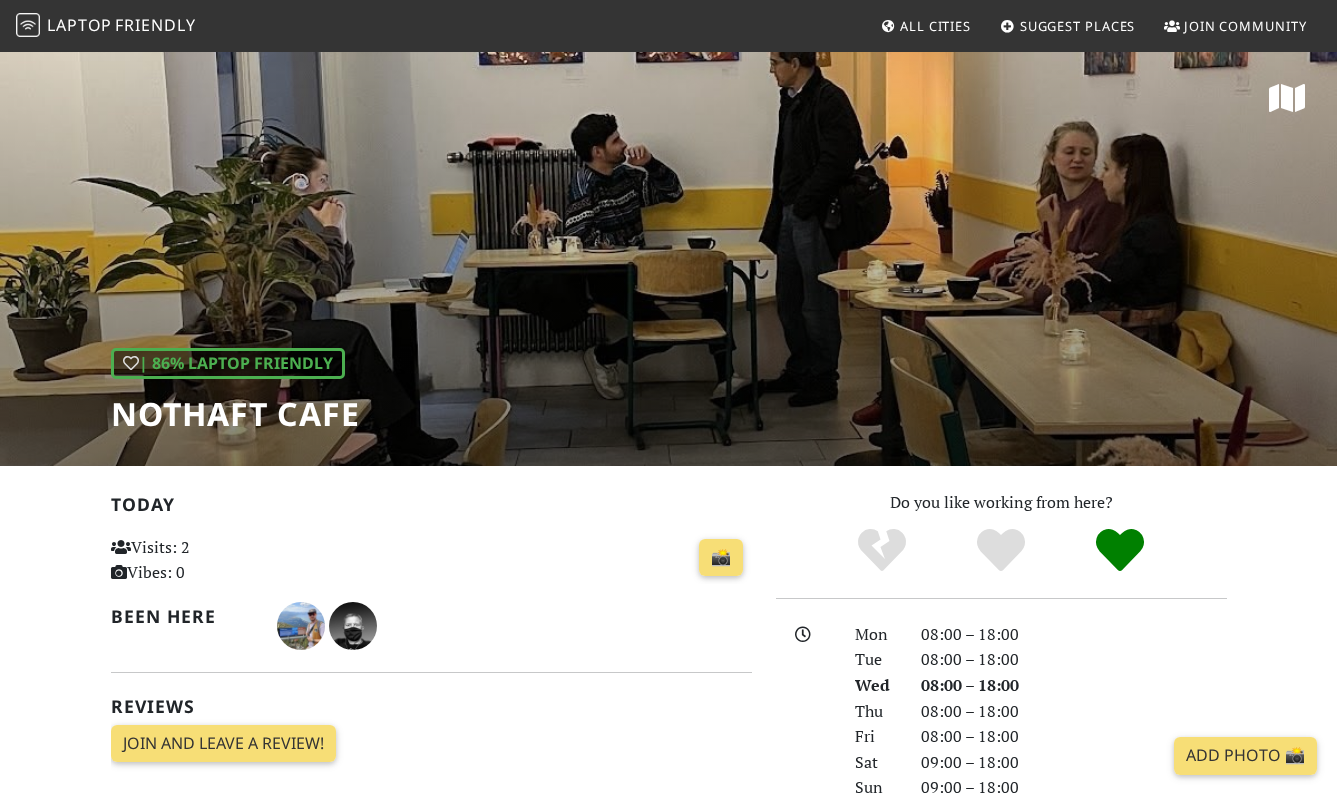 click on "| 86% Laptop Friendly
NOTHAFT CAFE" at bounding box center (668, 258) 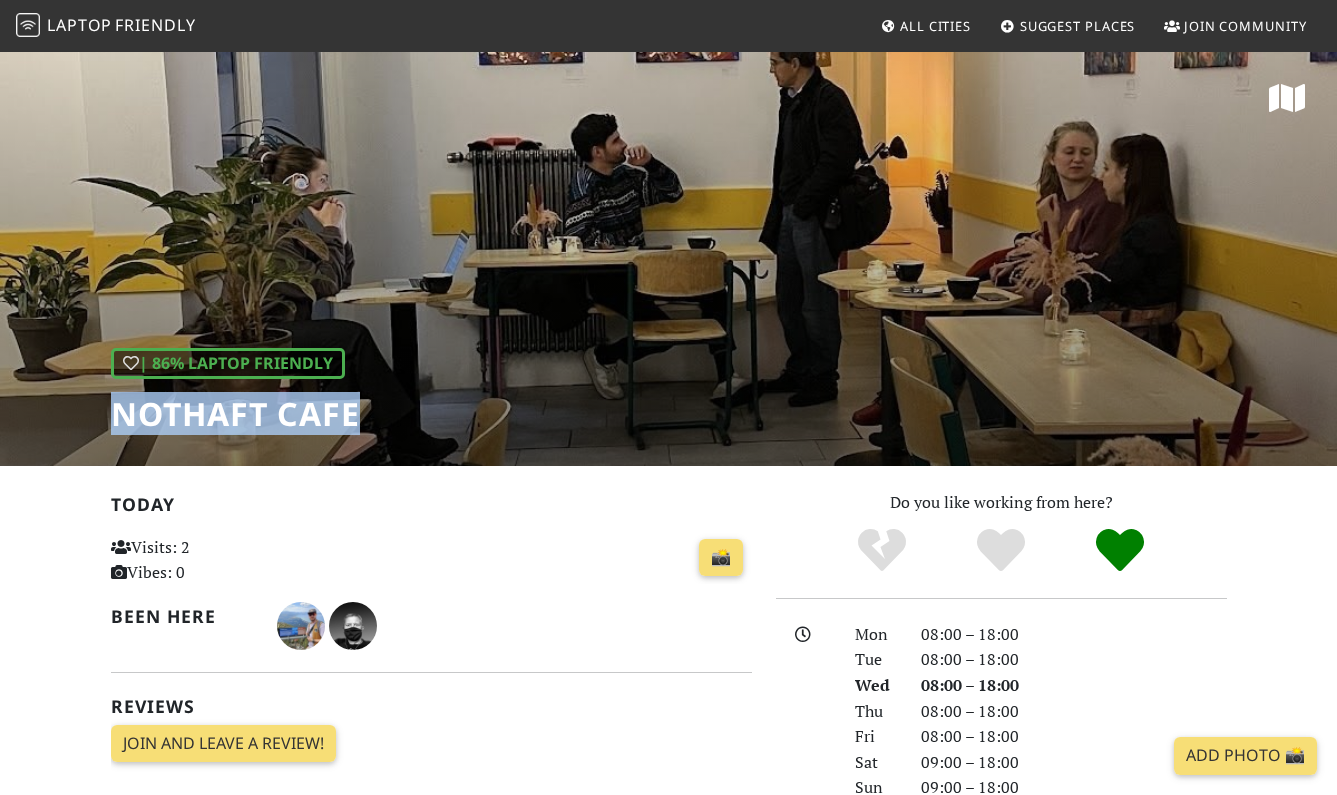 drag, startPoint x: 359, startPoint y: 416, endPoint x: 120, endPoint y: 422, distance: 239.0753 